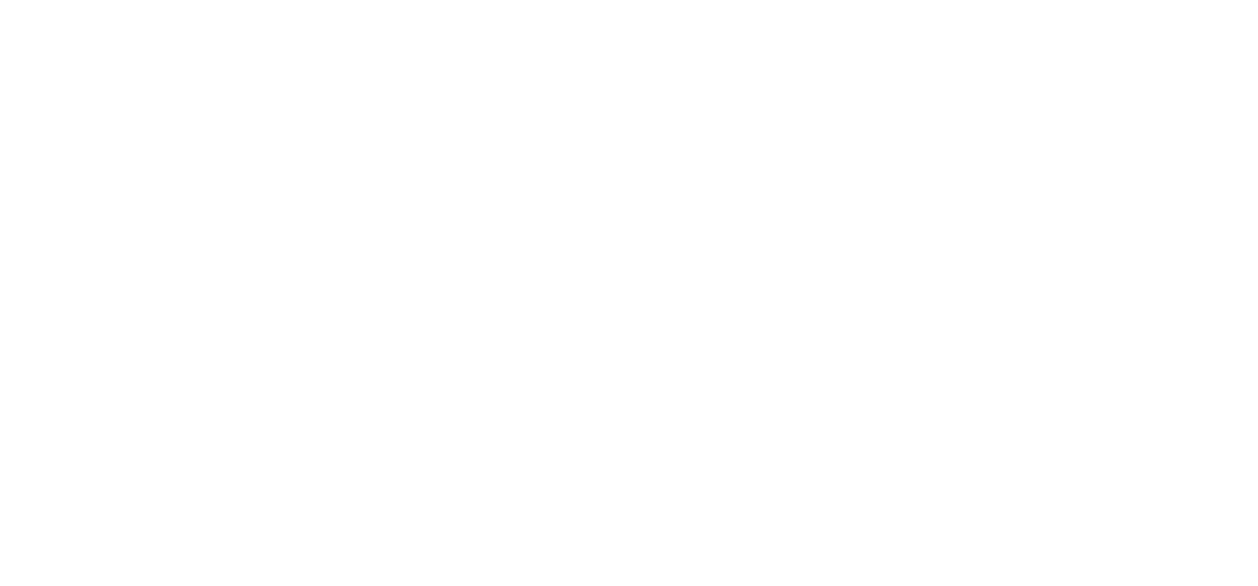 scroll, scrollTop: 0, scrollLeft: 0, axis: both 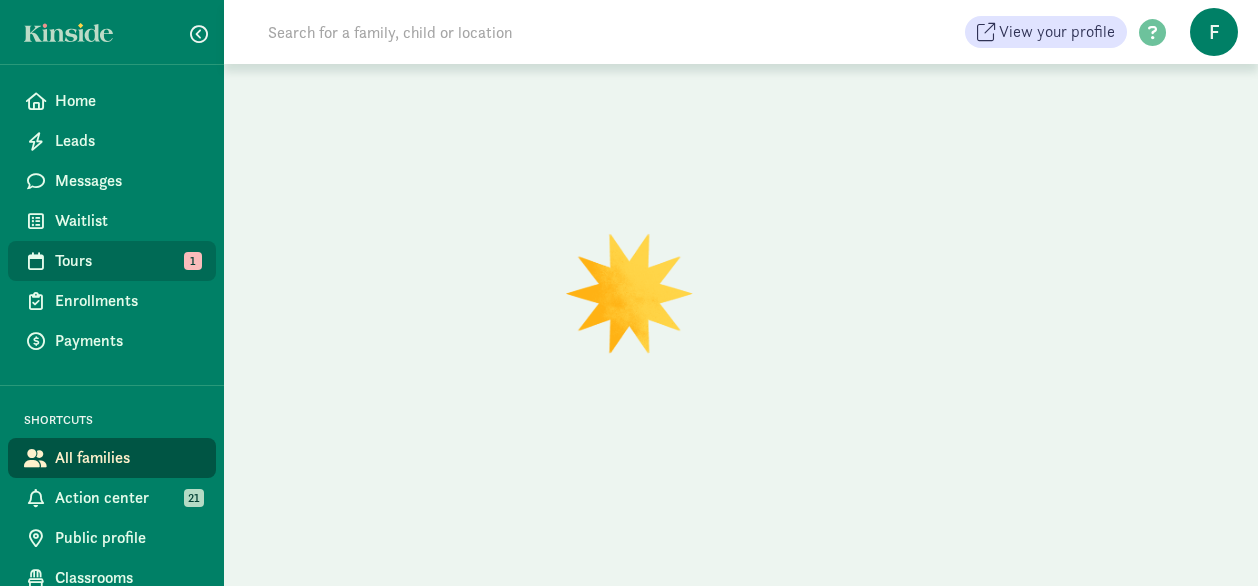 click on "Tours" at bounding box center (127, 261) 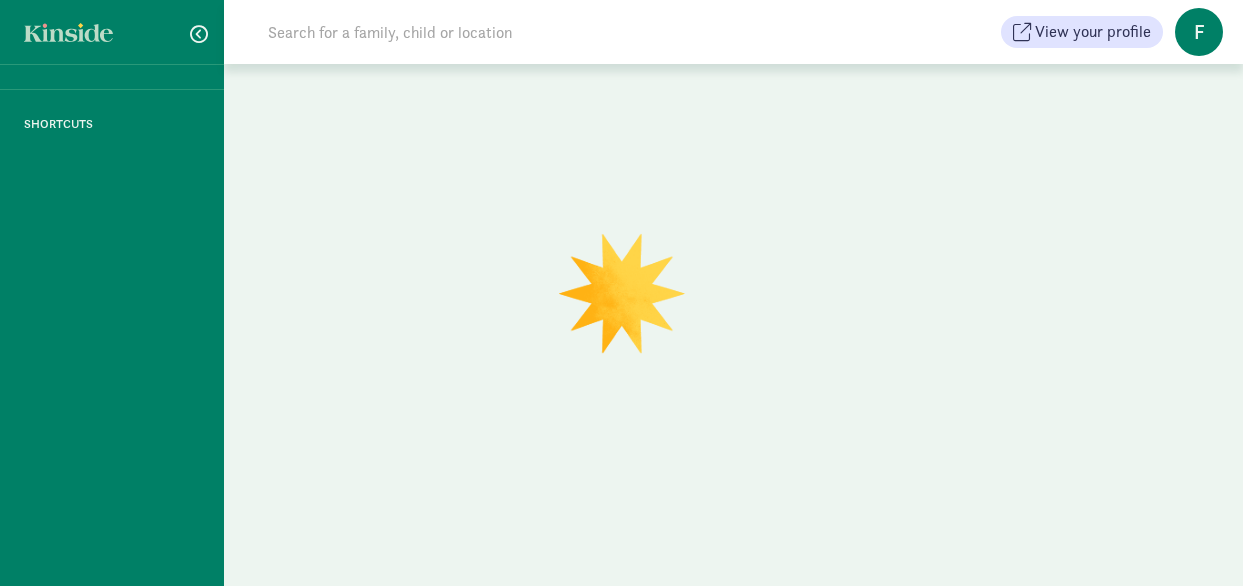 scroll, scrollTop: 0, scrollLeft: 0, axis: both 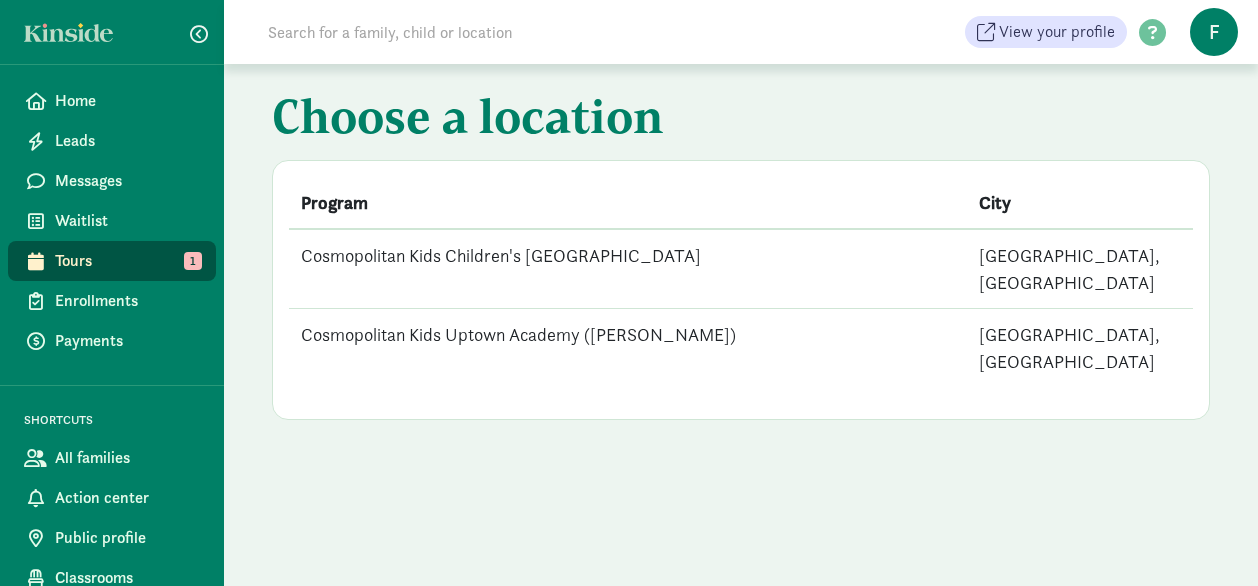 click on "Cosmopolitan Kids Children's [GEOGRAPHIC_DATA]" at bounding box center [628, 269] 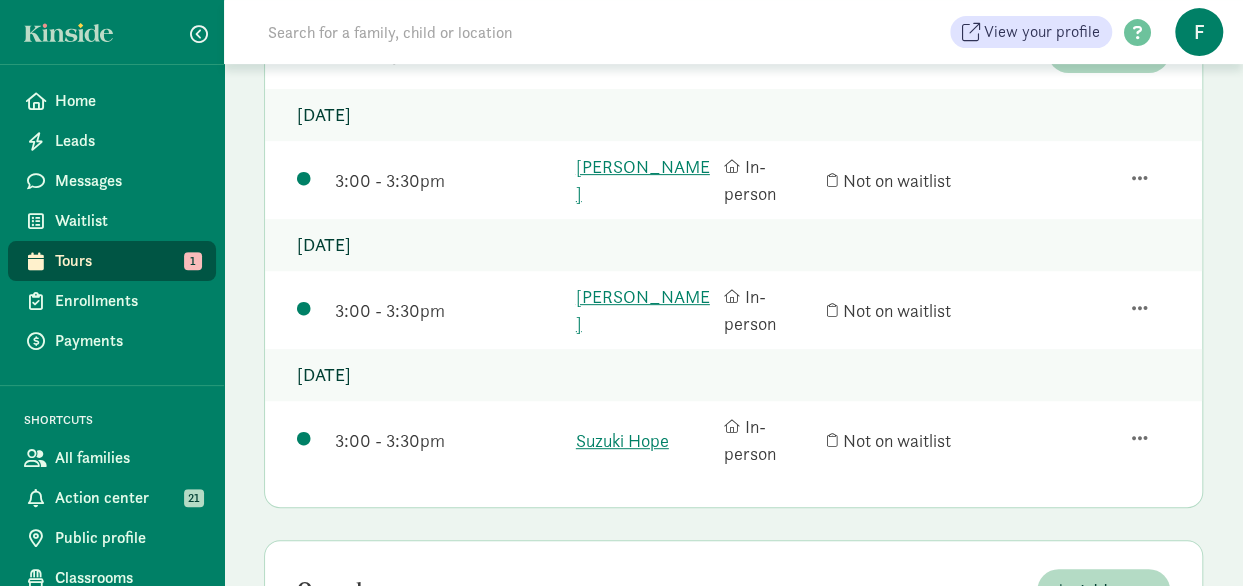 scroll, scrollTop: 300, scrollLeft: 0, axis: vertical 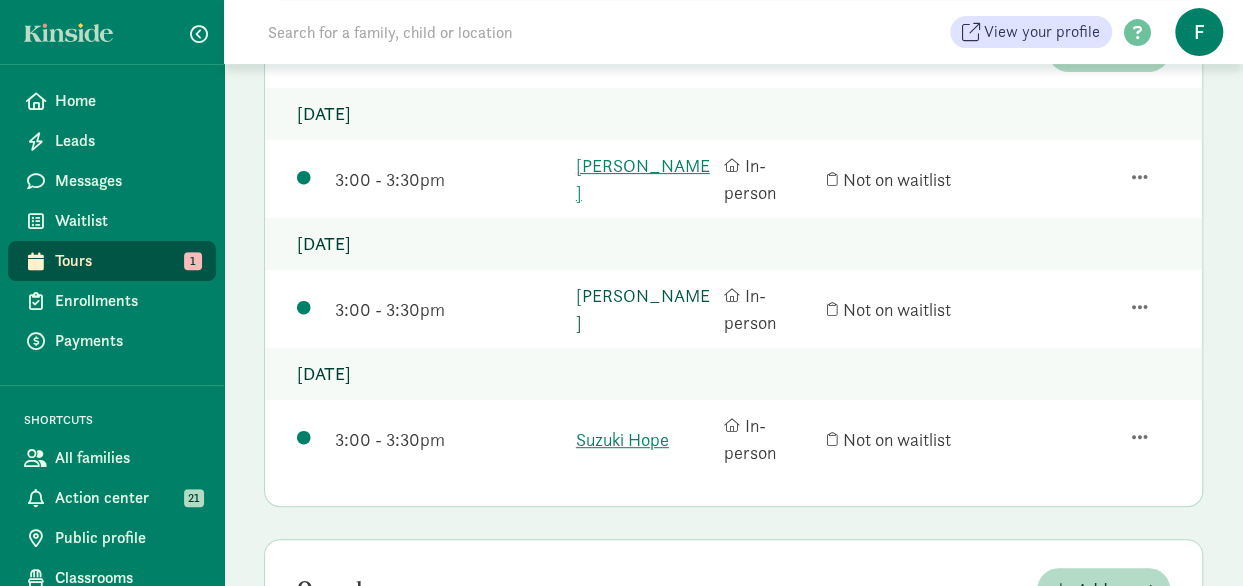 click on "[PERSON_NAME]" at bounding box center (645, 309) 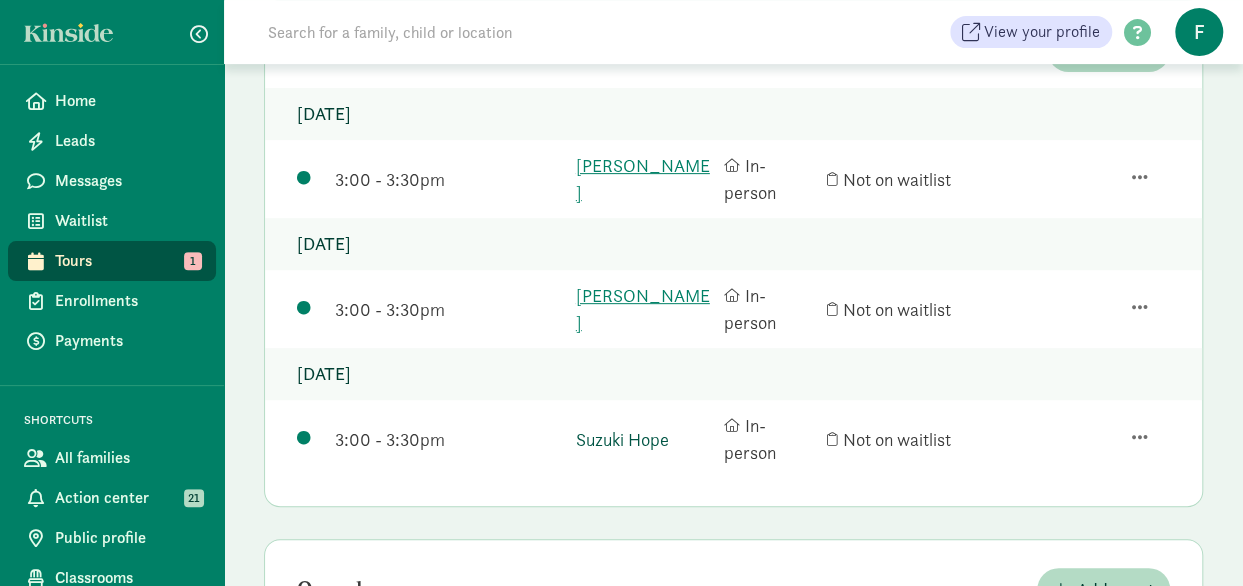click on "Suzuki Hope" at bounding box center (645, 439) 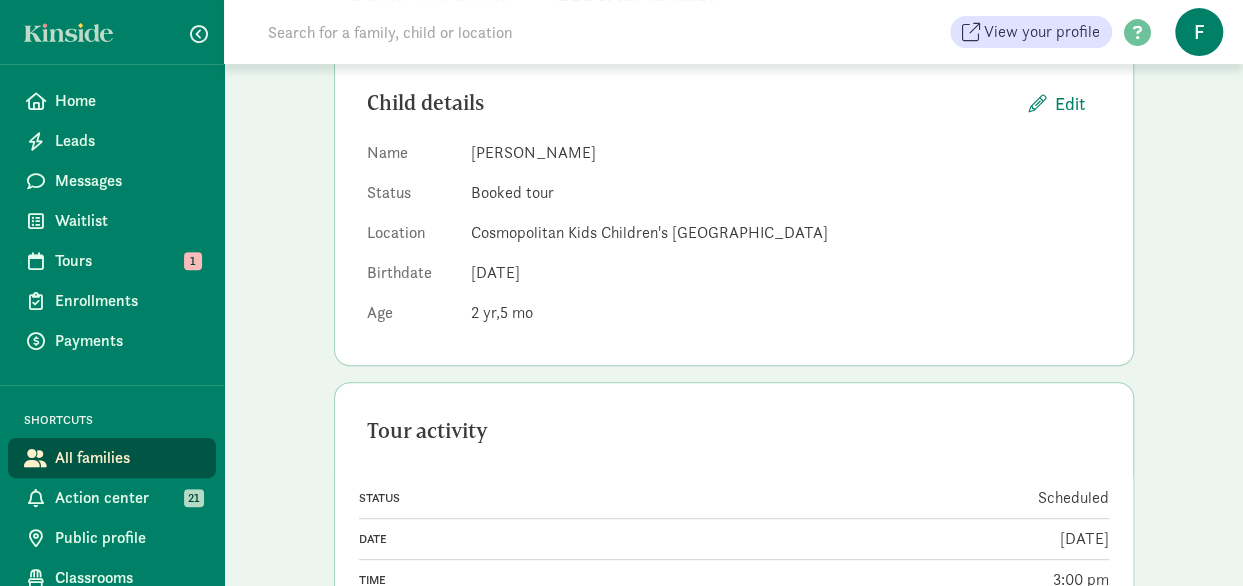 scroll, scrollTop: 243, scrollLeft: 0, axis: vertical 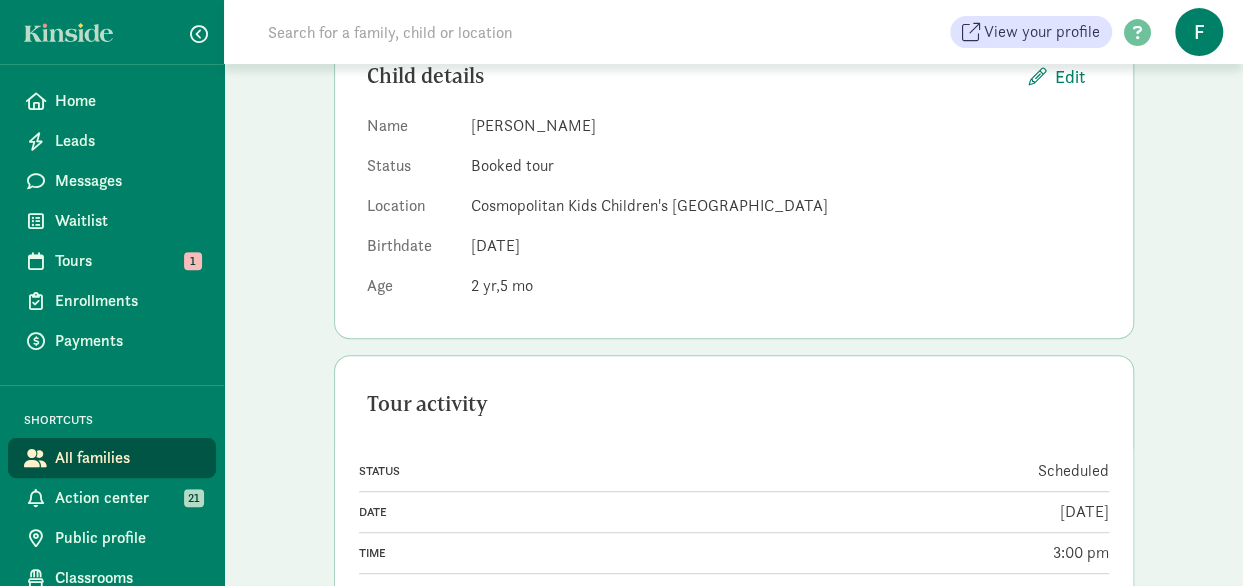 click on "View" 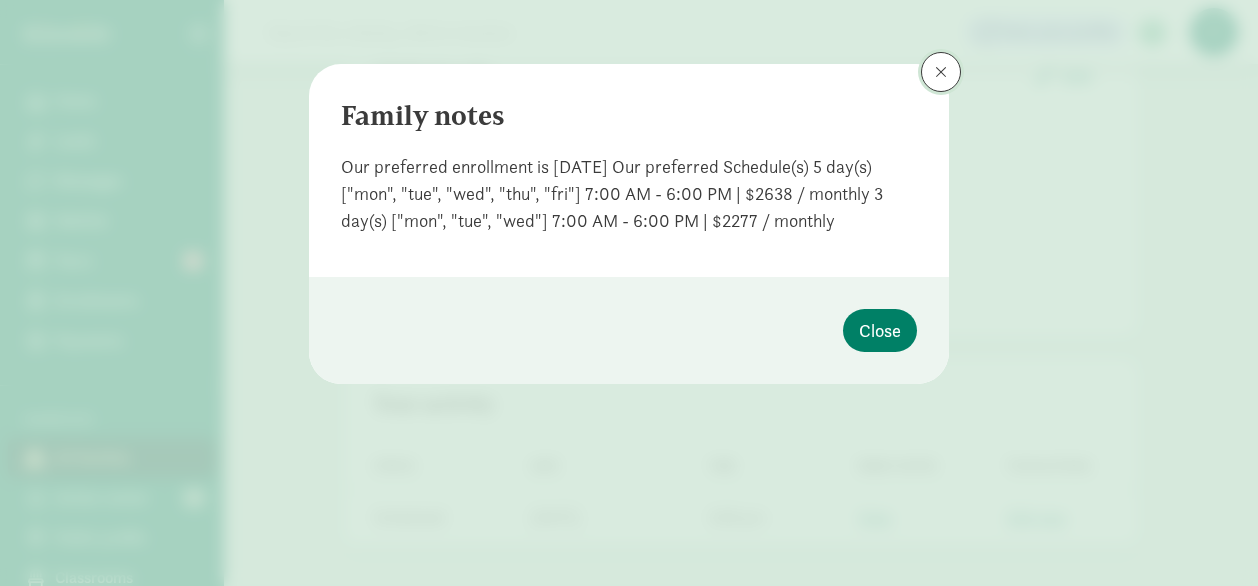 click at bounding box center (941, 72) 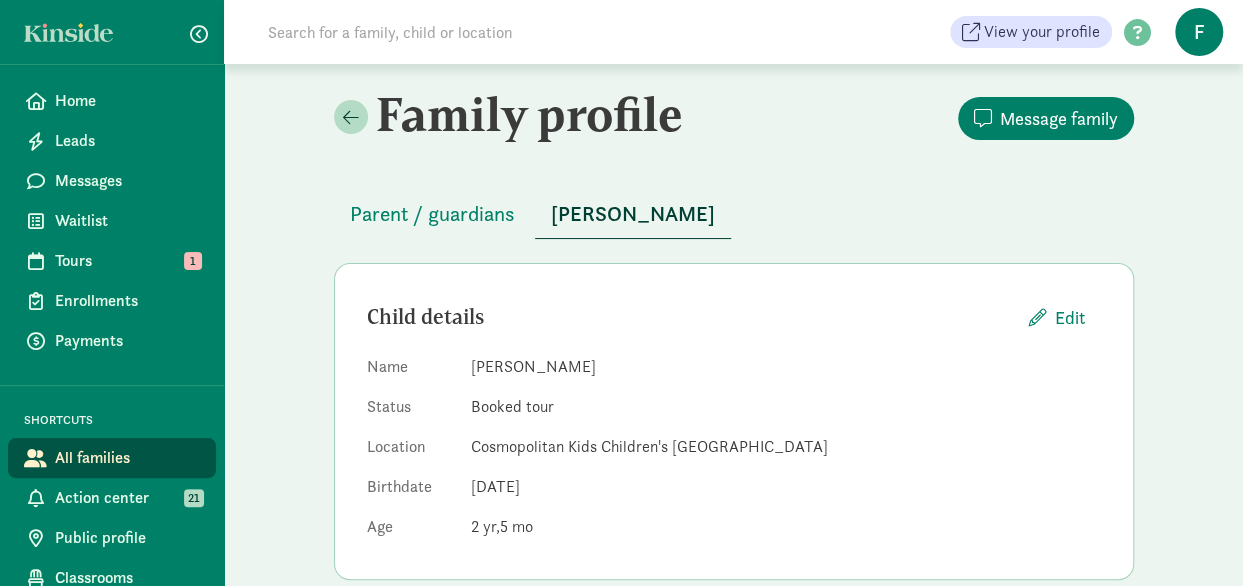 scroll, scrollTop: 0, scrollLeft: 0, axis: both 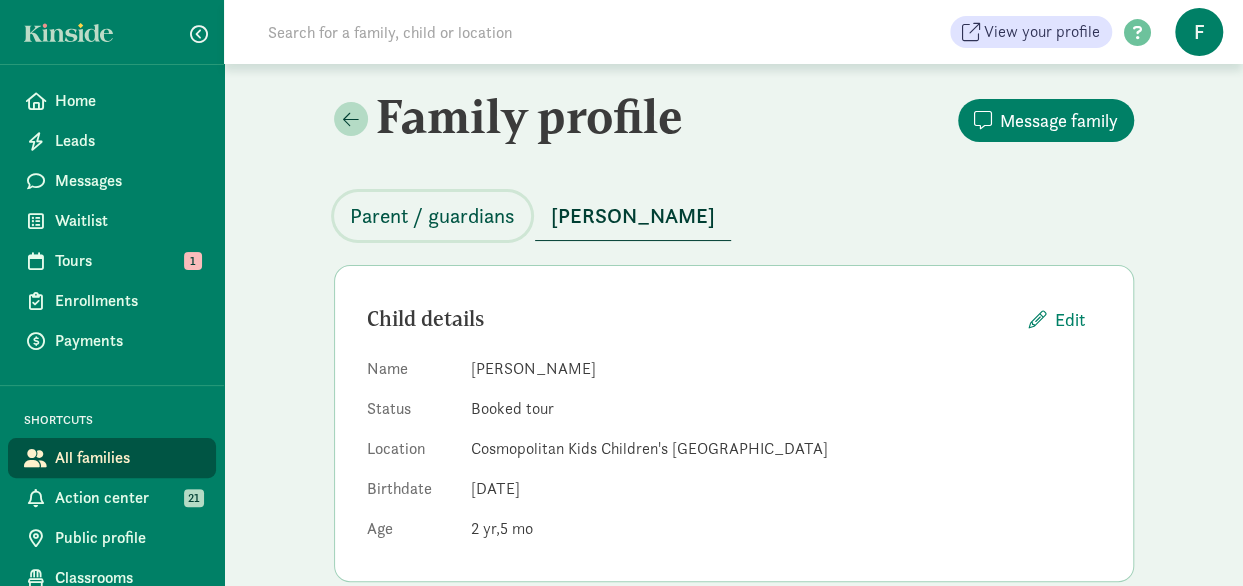 click on "Parent / guardians" at bounding box center (432, 216) 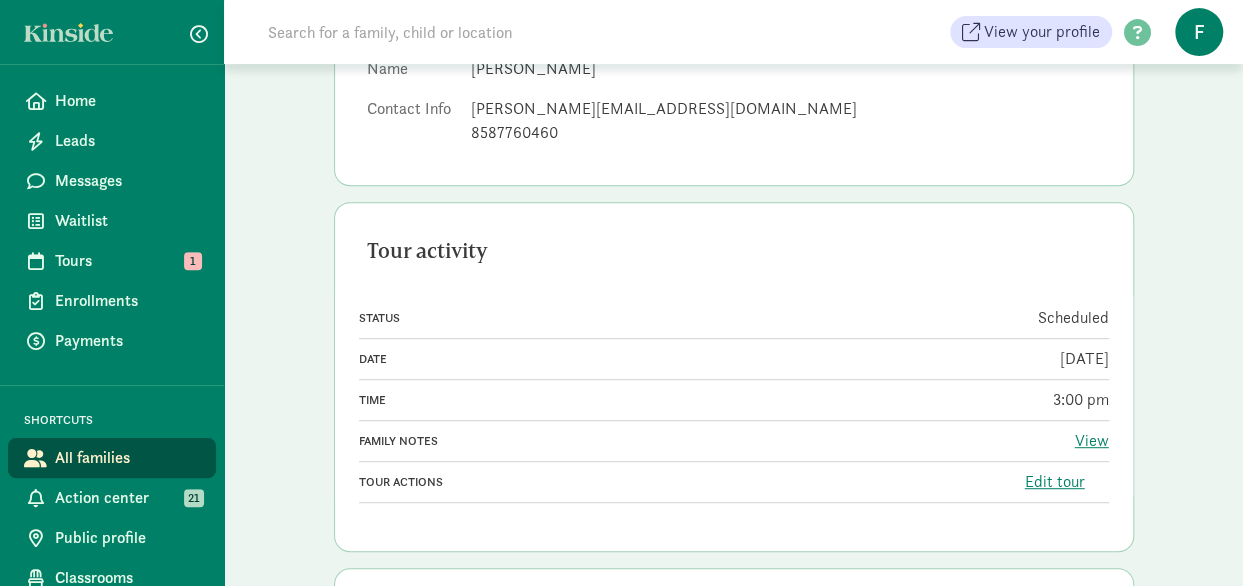 scroll, scrollTop: 319, scrollLeft: 0, axis: vertical 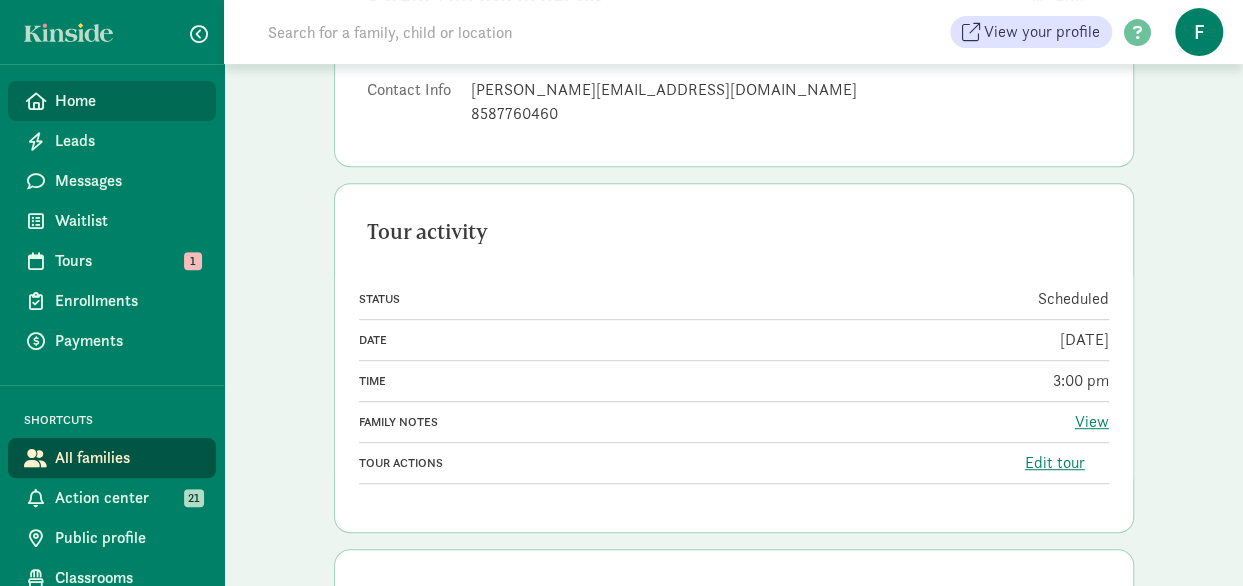 click on "Home" 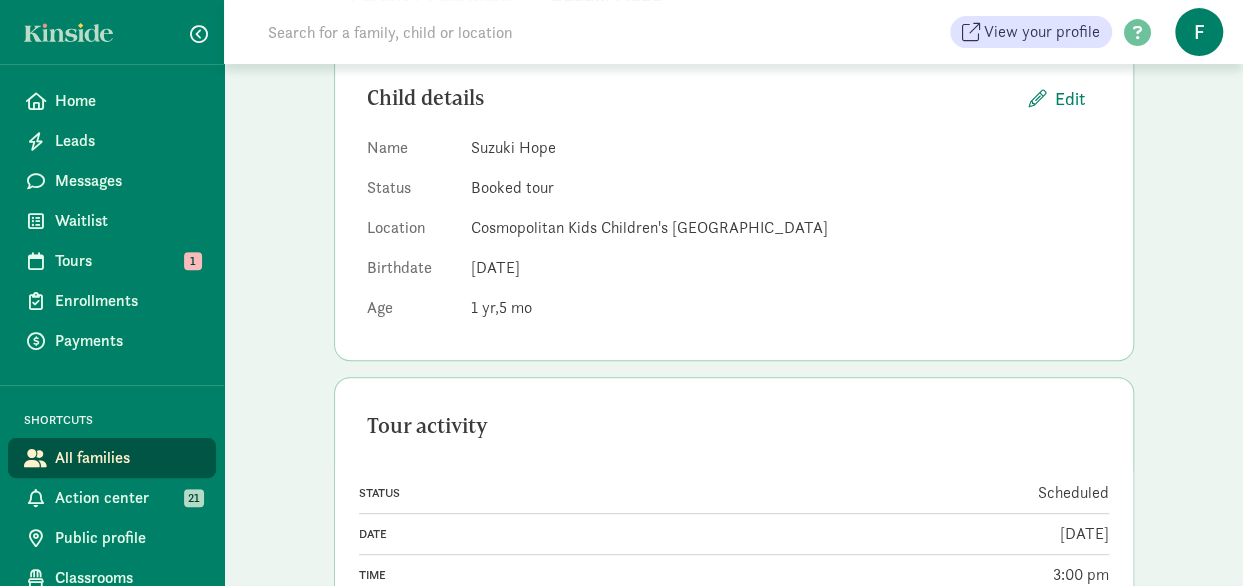 scroll, scrollTop: 243, scrollLeft: 0, axis: vertical 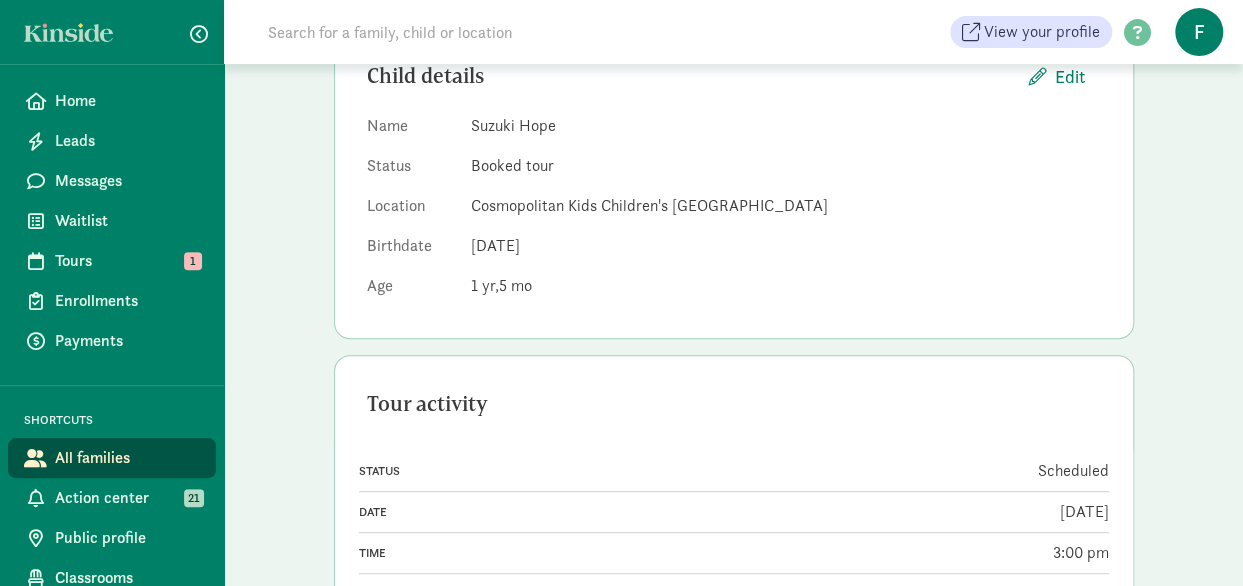 click on "View" 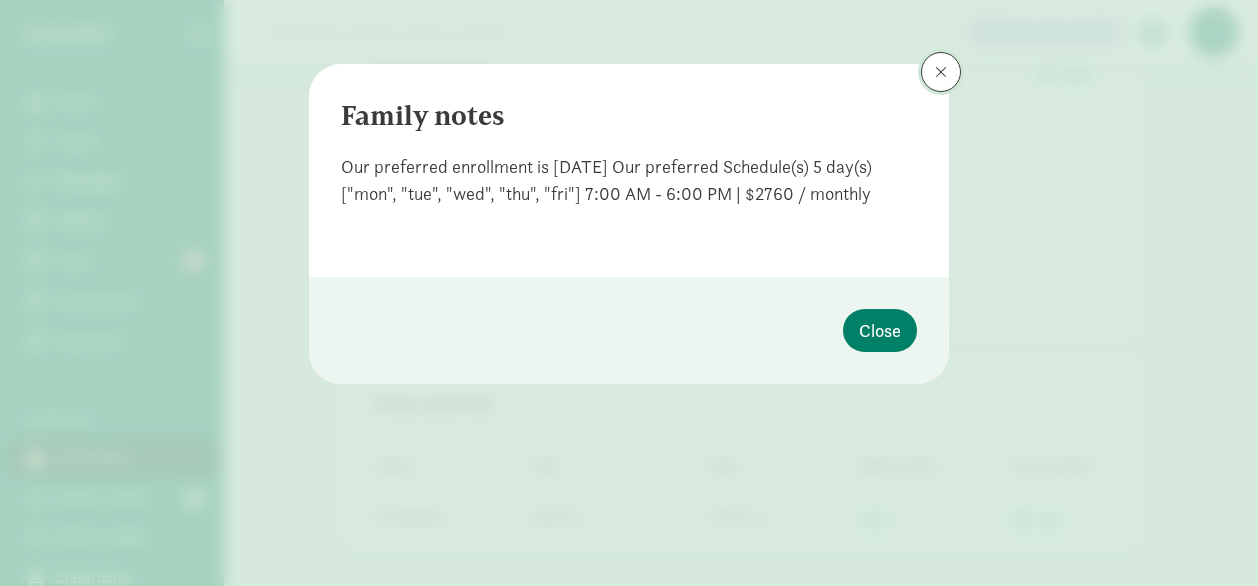 click at bounding box center [941, 72] 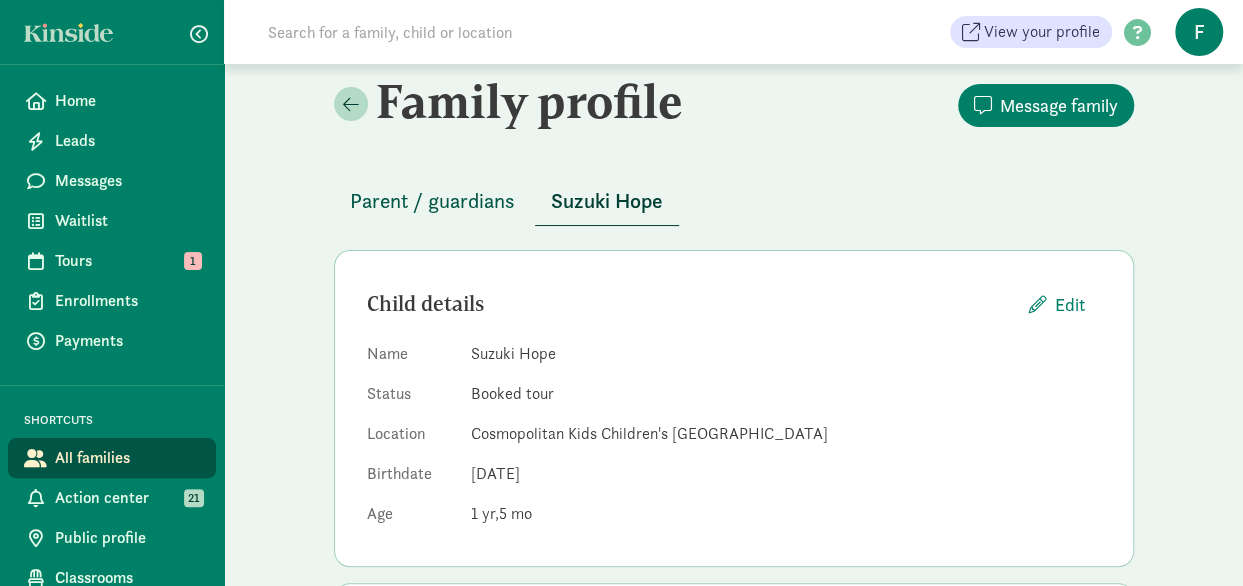 scroll, scrollTop: 0, scrollLeft: 0, axis: both 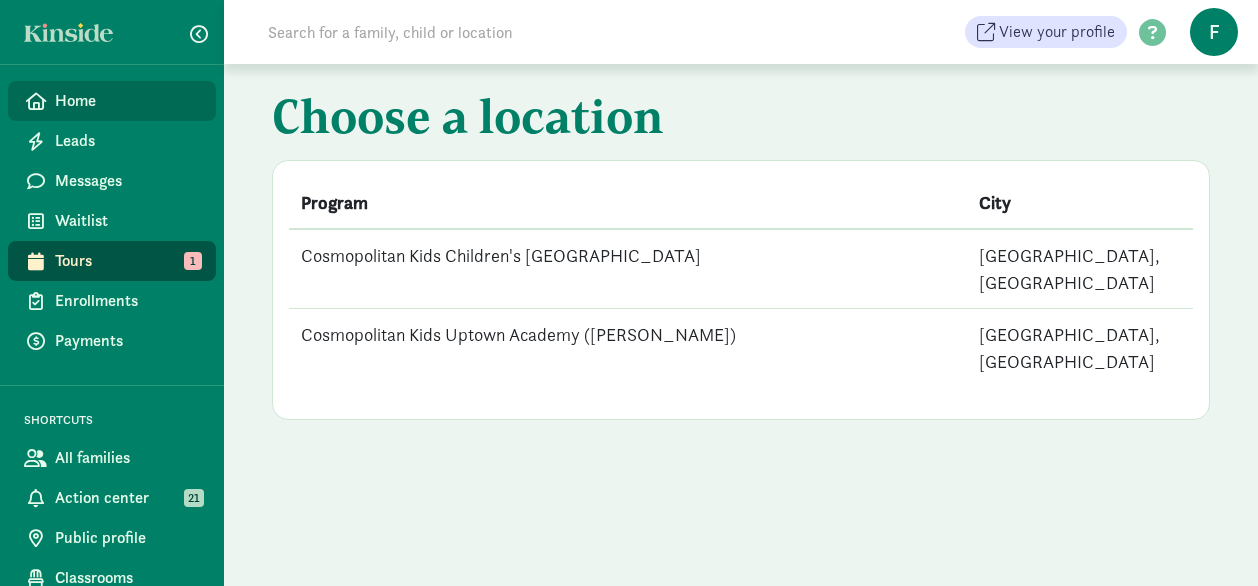 click on "Home" at bounding box center (127, 101) 